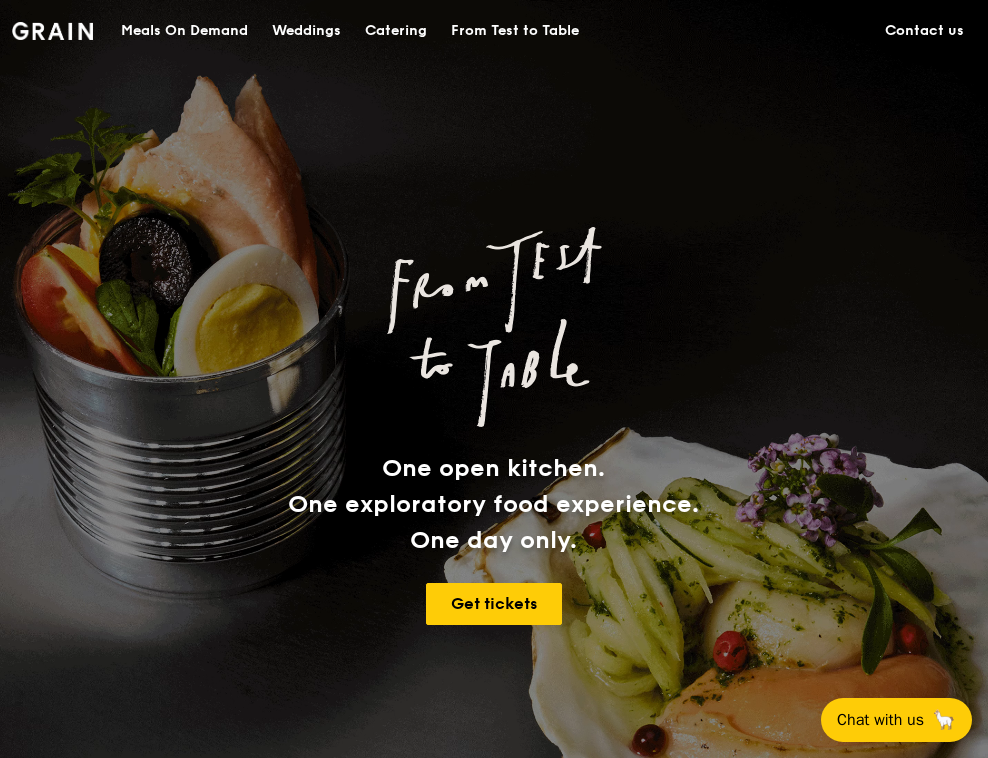 scroll, scrollTop: 0, scrollLeft: 0, axis: both 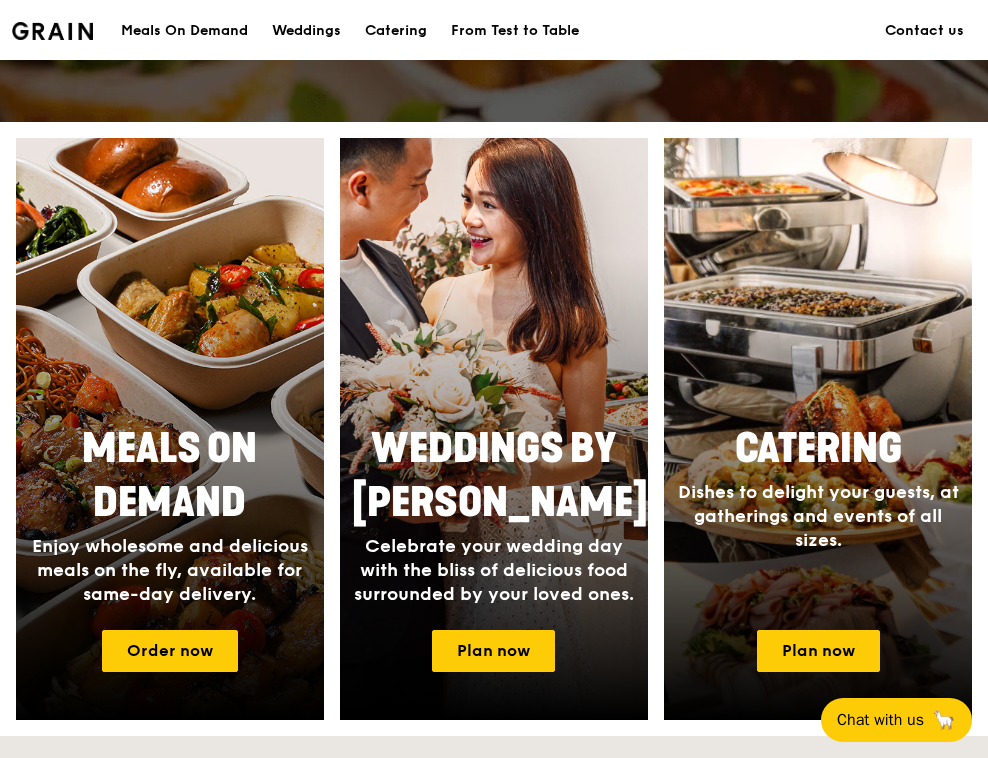 click on "Catering" at bounding box center [396, 31] 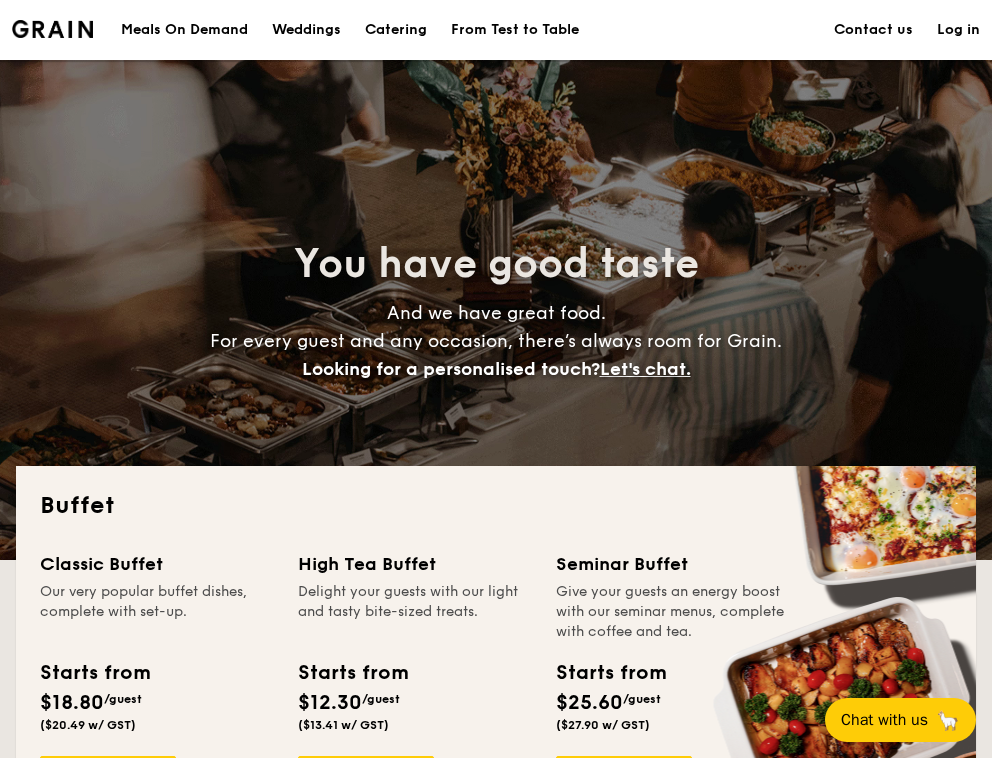 scroll, scrollTop: 0, scrollLeft: 0, axis: both 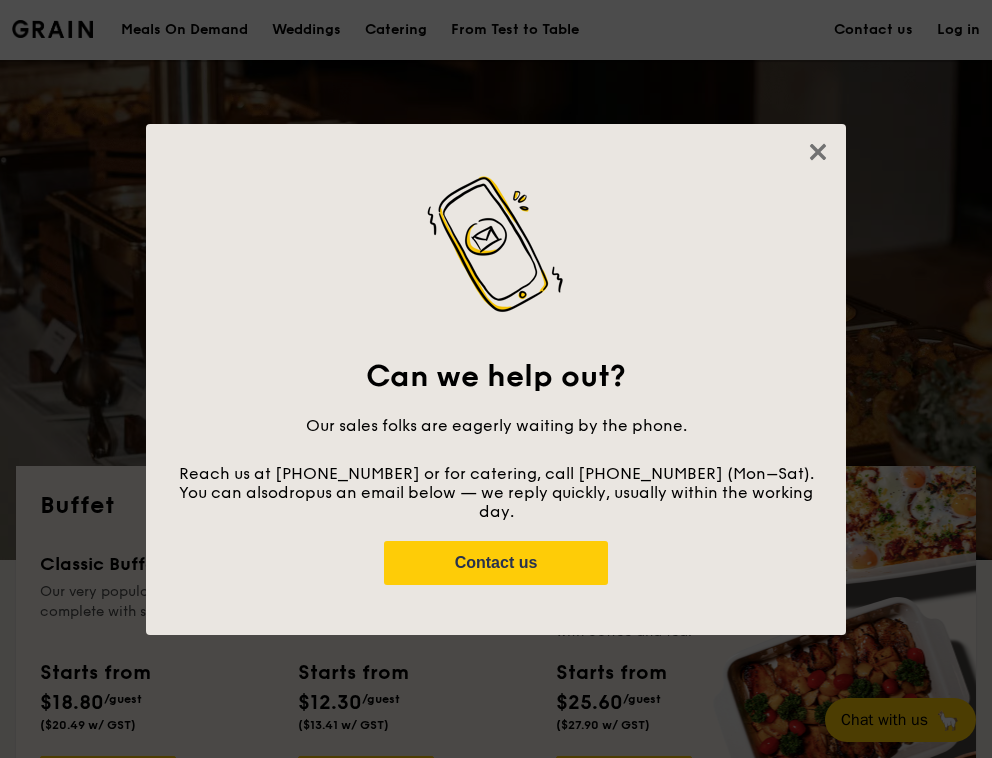 click on "Can we help out? Our sales folks are eagerly waiting by the phone. Reach us at [PHONE_NUMBER] or for catering, call [PHONE_NUMBER] (Mon–Sat). You can also  drop  us an email below — we reply quickly, usually within the working day. Contact us" at bounding box center [496, 380] 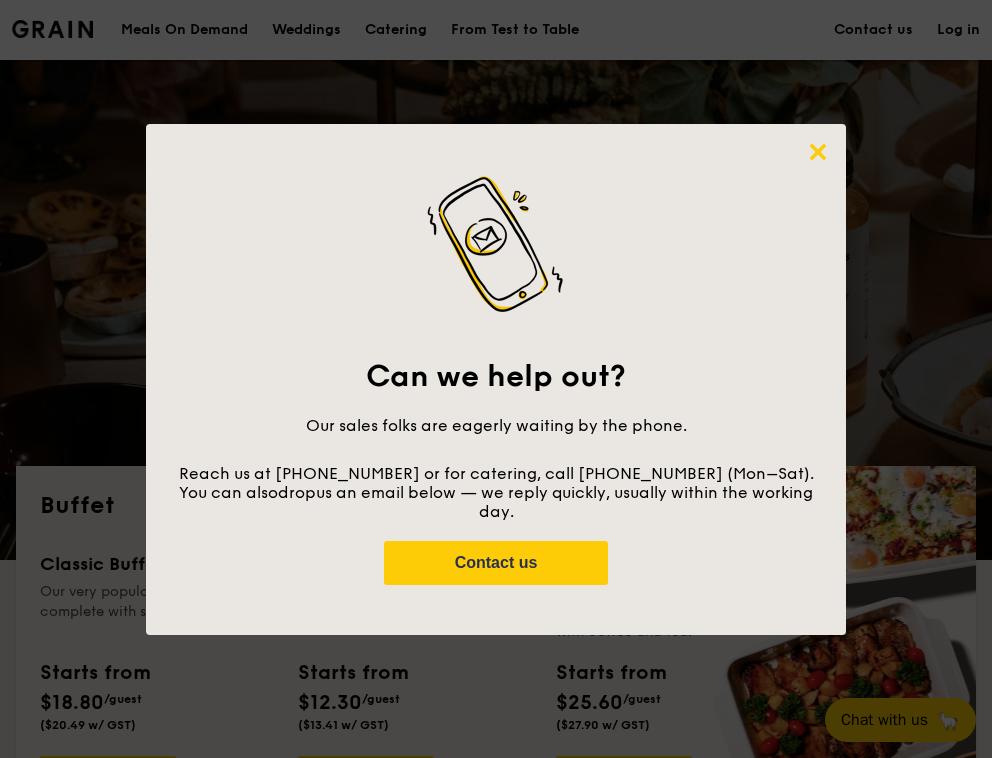 click 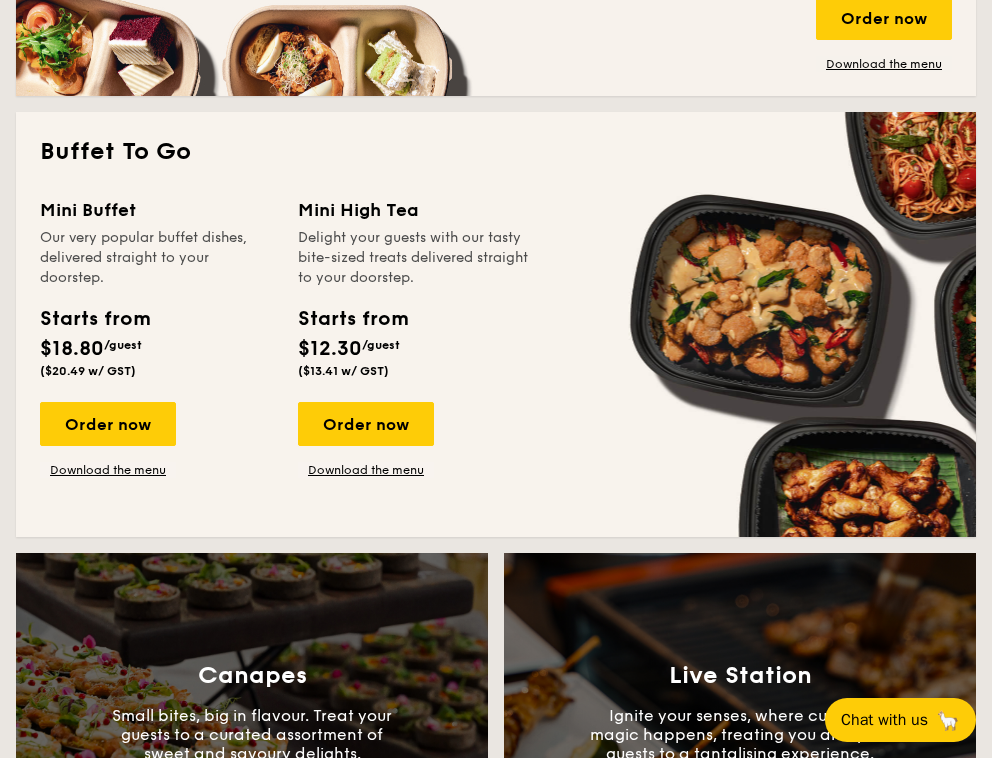 scroll, scrollTop: 1299, scrollLeft: 0, axis: vertical 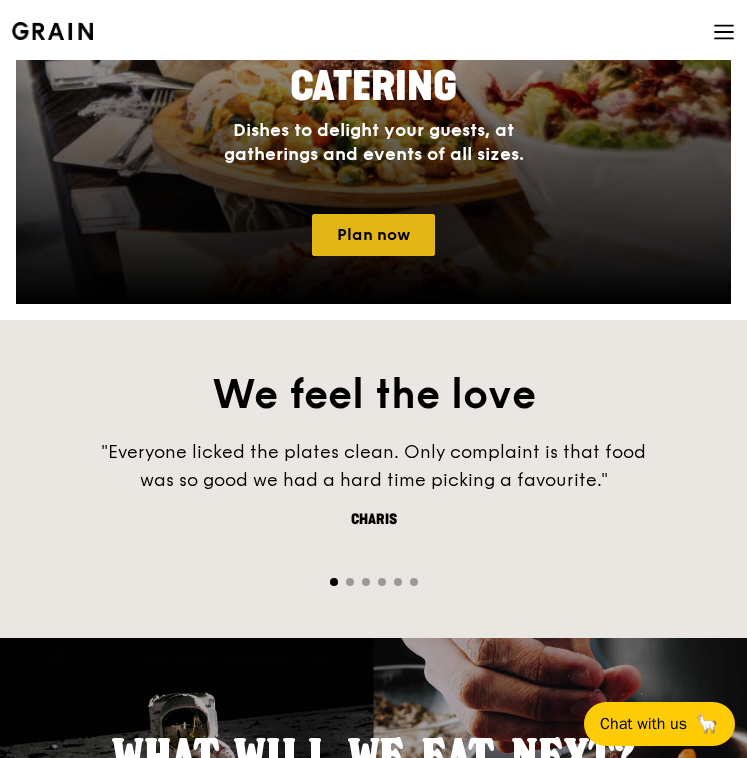 click on "Plan now" at bounding box center [373, 235] 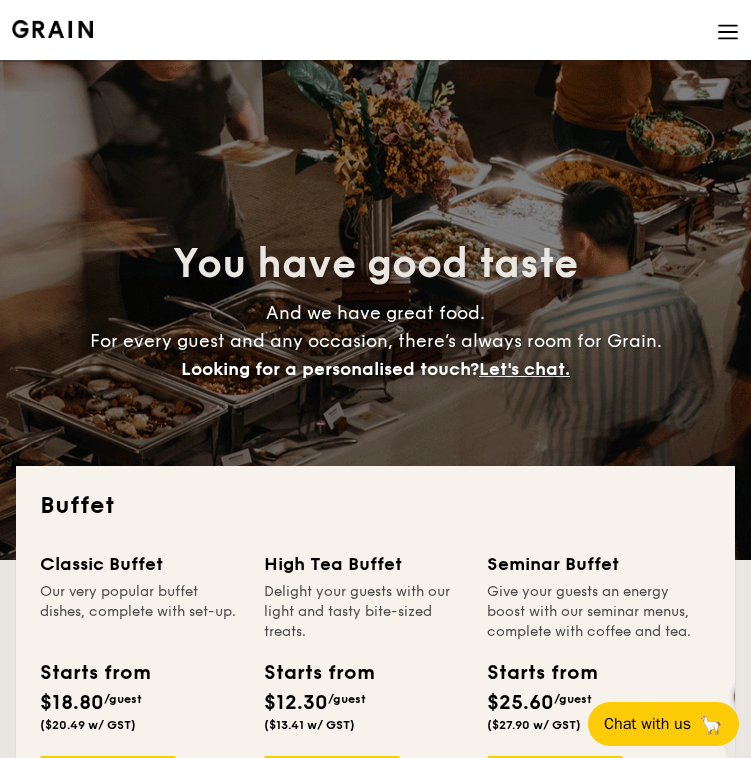 scroll, scrollTop: 244, scrollLeft: 0, axis: vertical 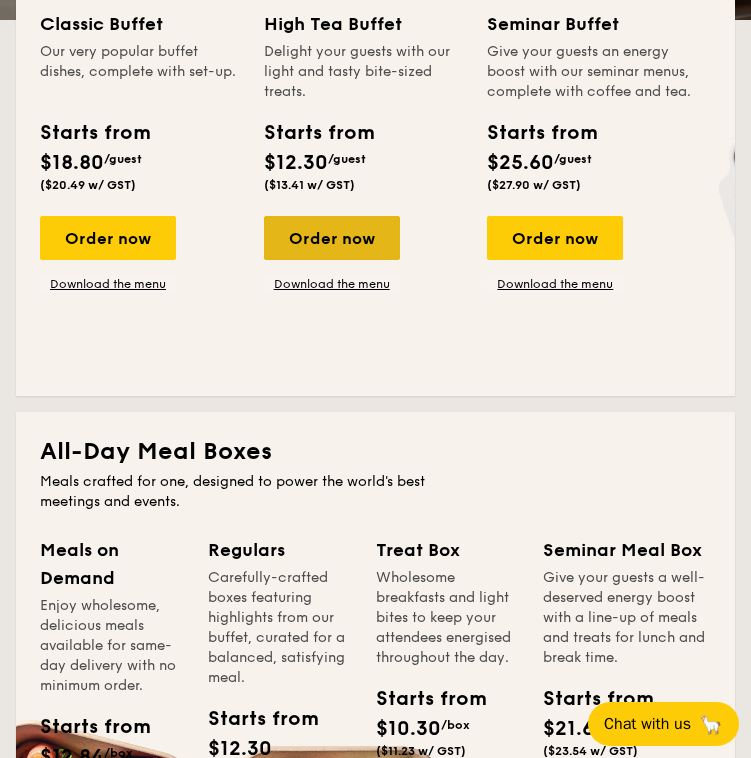 click on "Order now" at bounding box center [332, 238] 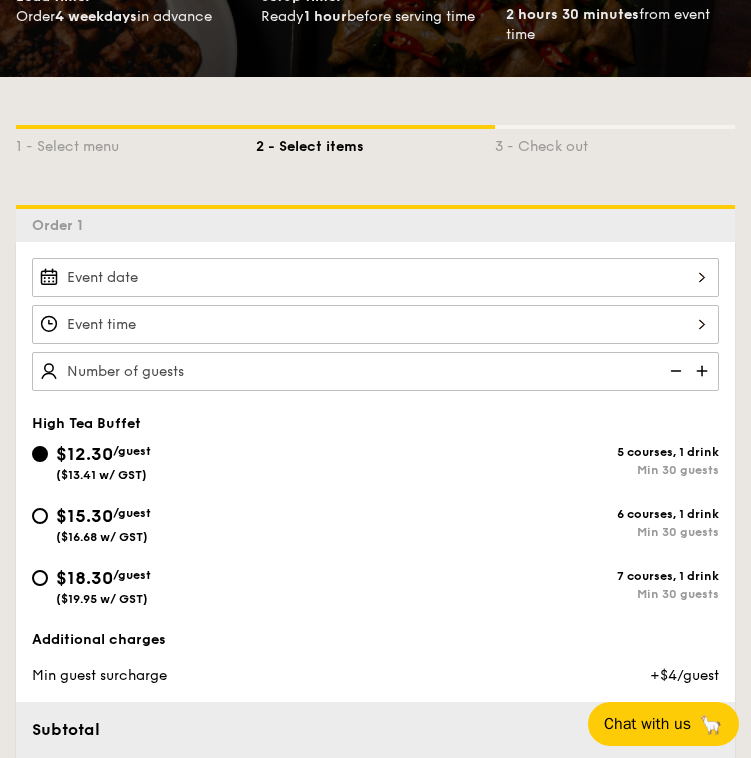 scroll, scrollTop: 388, scrollLeft: 0, axis: vertical 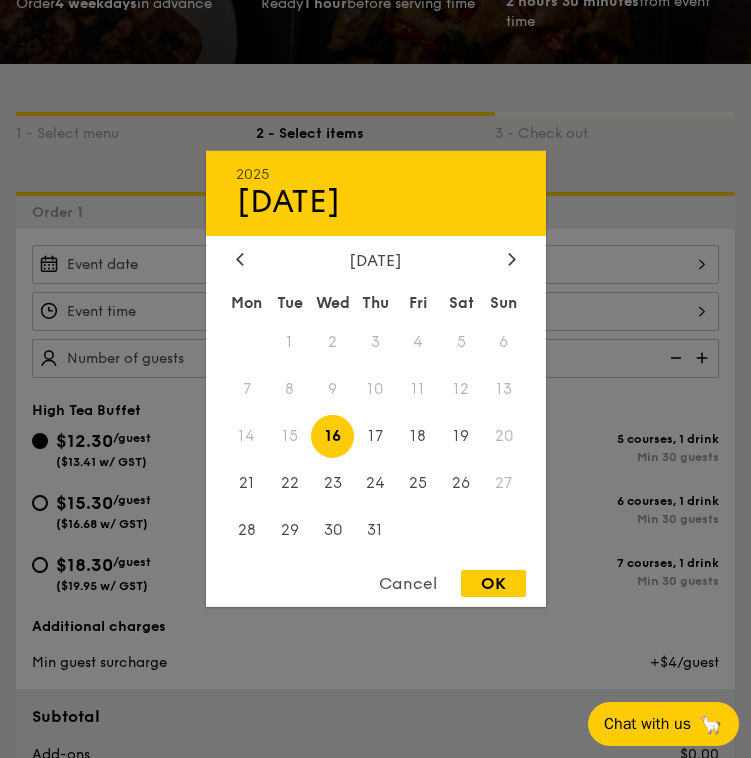 click on "2025   Jul 16       July 2025     Mon Tue Wed Thu Fri Sat Sun   1 2 3 4 5 6 7 8 9 10 11 12 13 14 15 16 17 18 19 20 21 22 23 24 25 26 27 28 29 30 31     Cancel   OK" at bounding box center [375, 264] 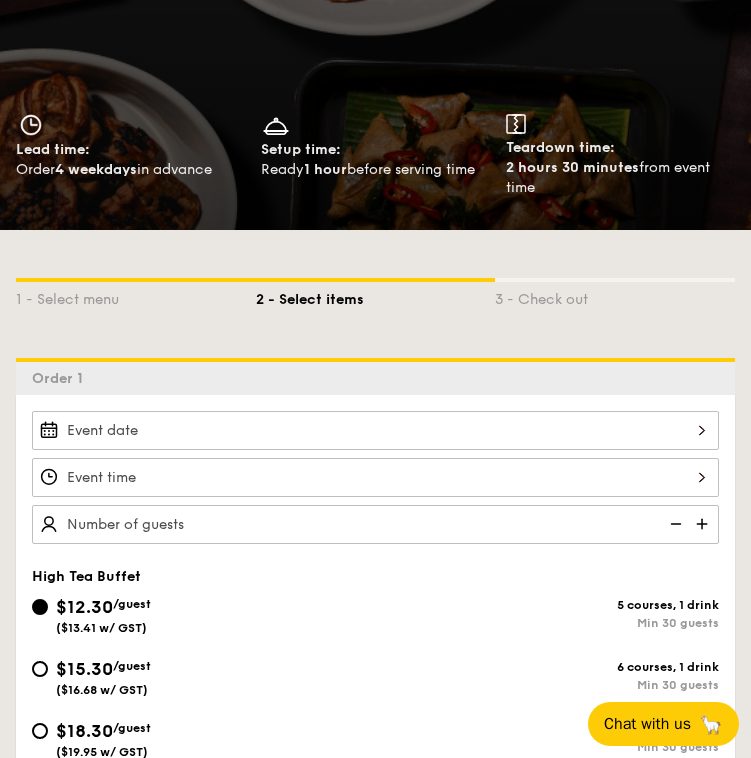 scroll, scrollTop: 344, scrollLeft: 0, axis: vertical 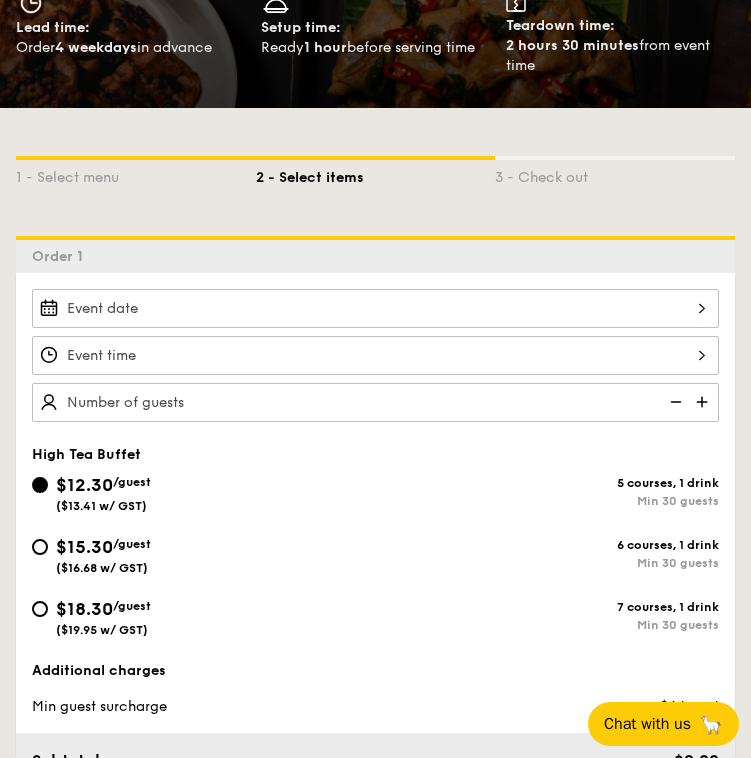 click at bounding box center (375, 308) 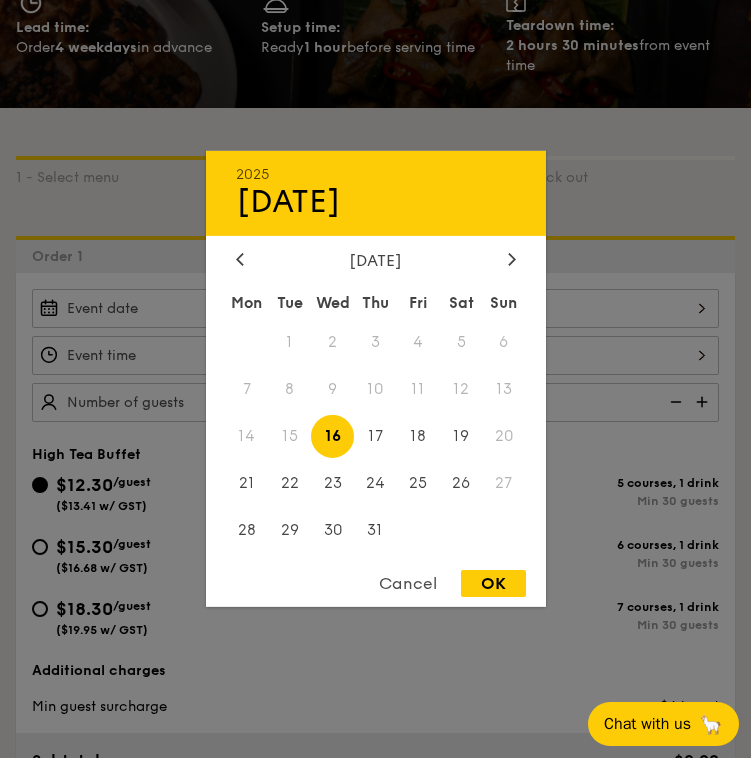 click at bounding box center [375, 379] 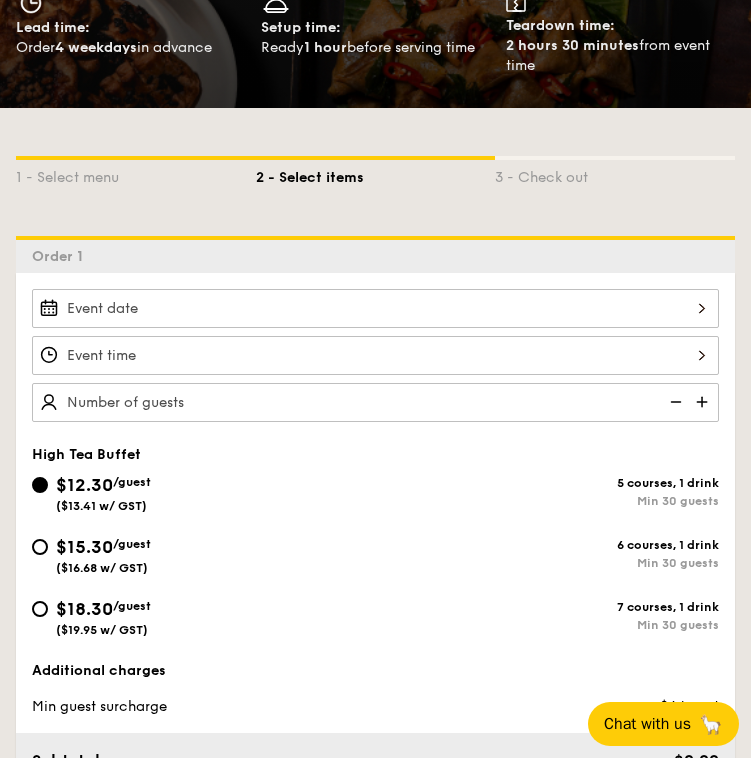 scroll, scrollTop: 205, scrollLeft: 0, axis: vertical 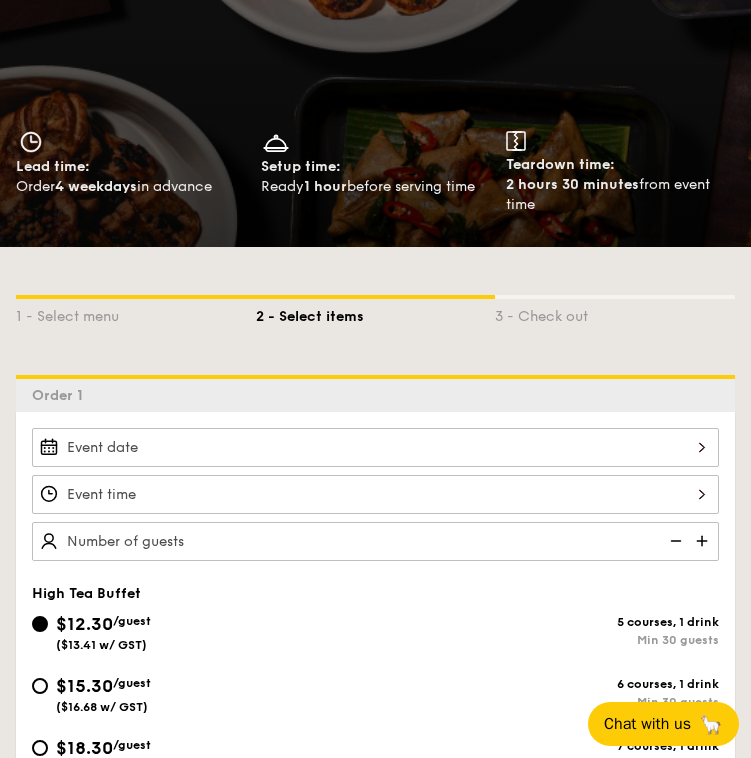 click on "3 - Check out" at bounding box center [615, 313] 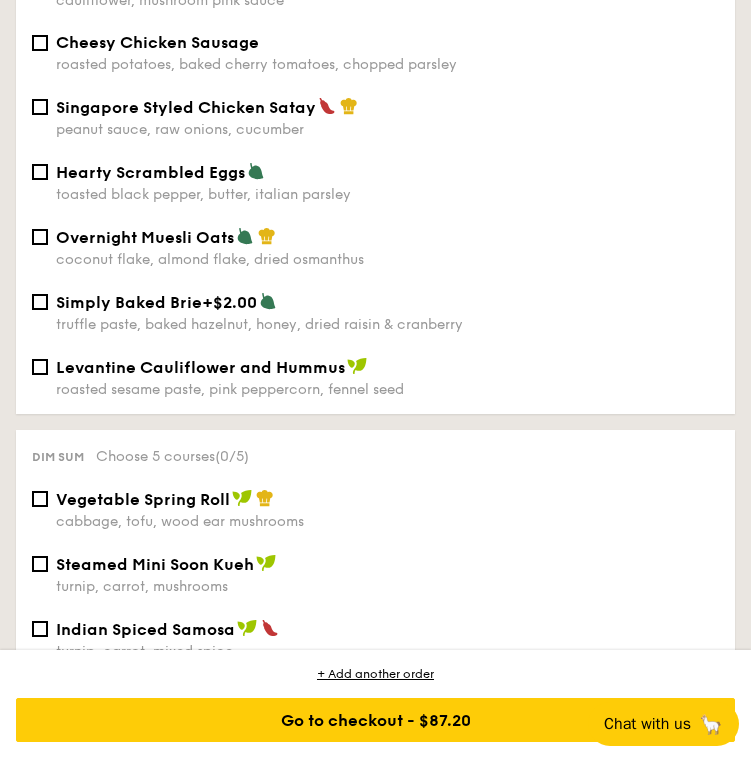 scroll, scrollTop: 3070, scrollLeft: 0, axis: vertical 